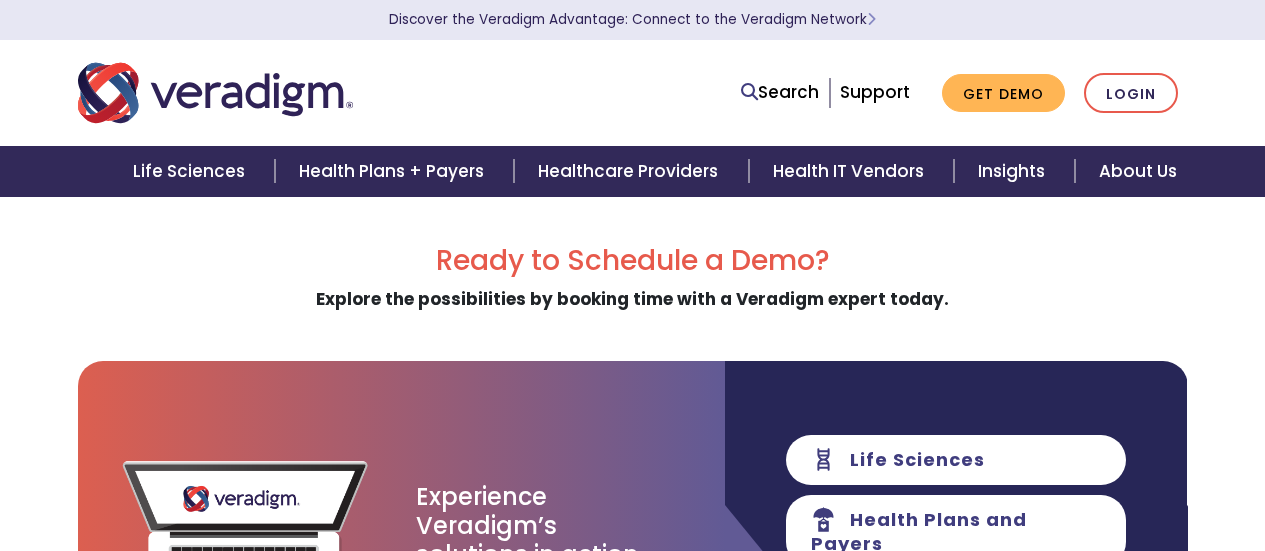 scroll, scrollTop: 0, scrollLeft: 0, axis: both 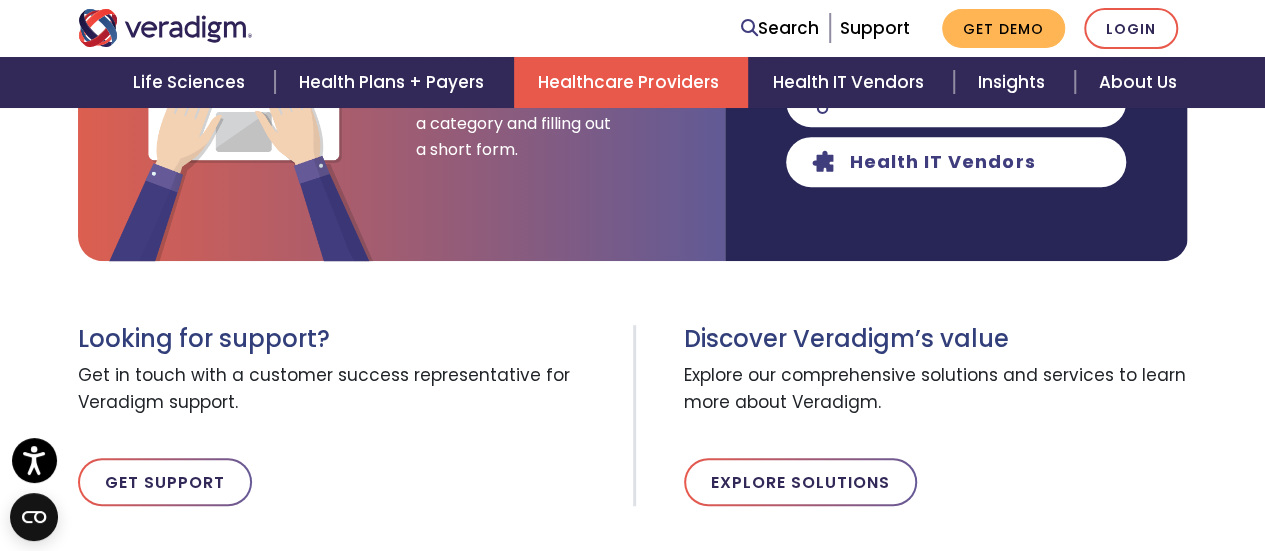 click on "Healthcare Providers" at bounding box center (631, 82) 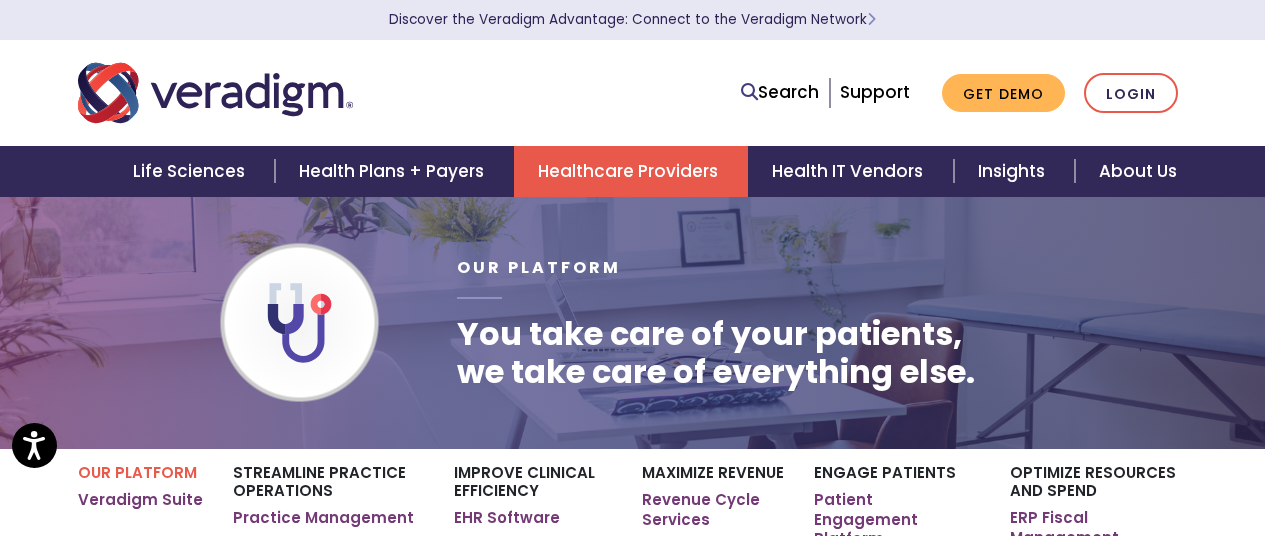 scroll, scrollTop: 0, scrollLeft: 0, axis: both 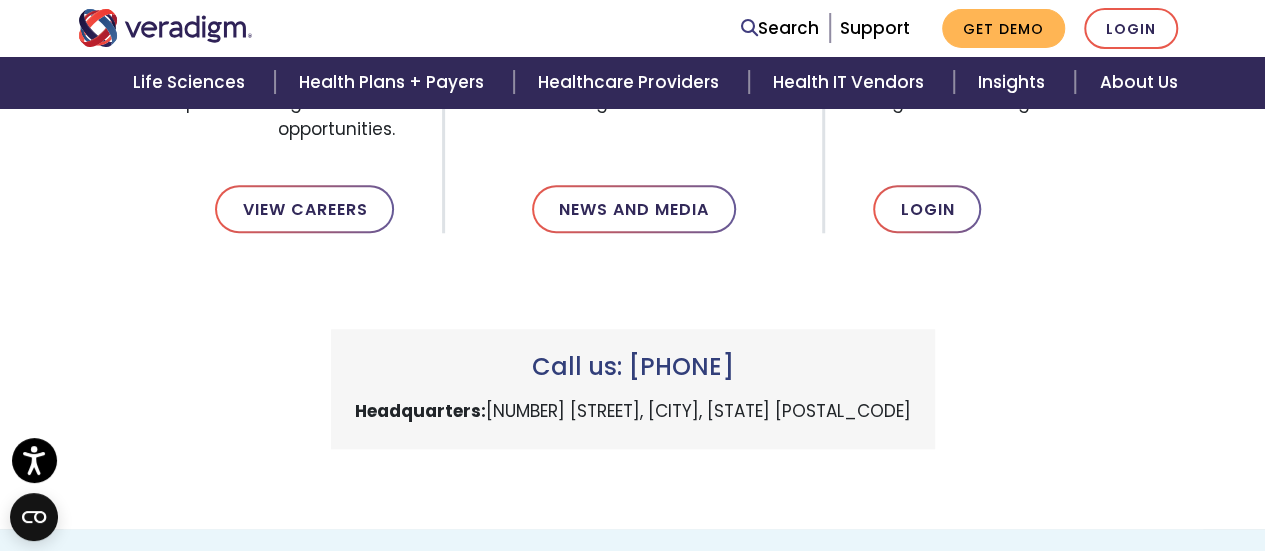 click on "Call us: [PHONE]
Headquarters:  [NUMBER] [STREET], [CITY], [STATE] [POSTAL_CODE]" at bounding box center (633, 365) 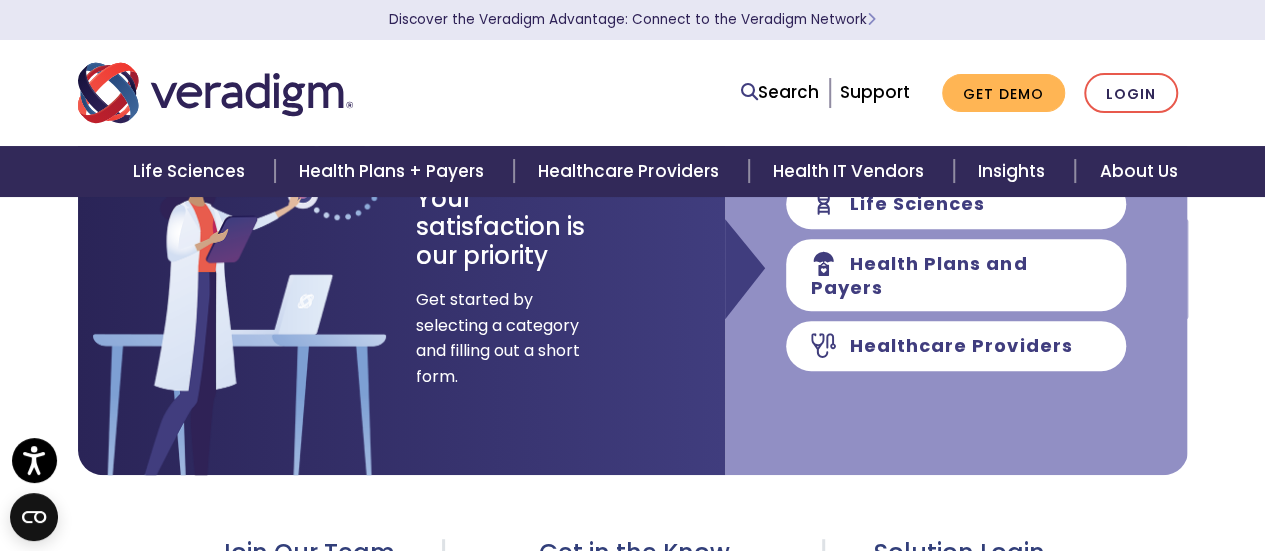 scroll, scrollTop: 0, scrollLeft: 0, axis: both 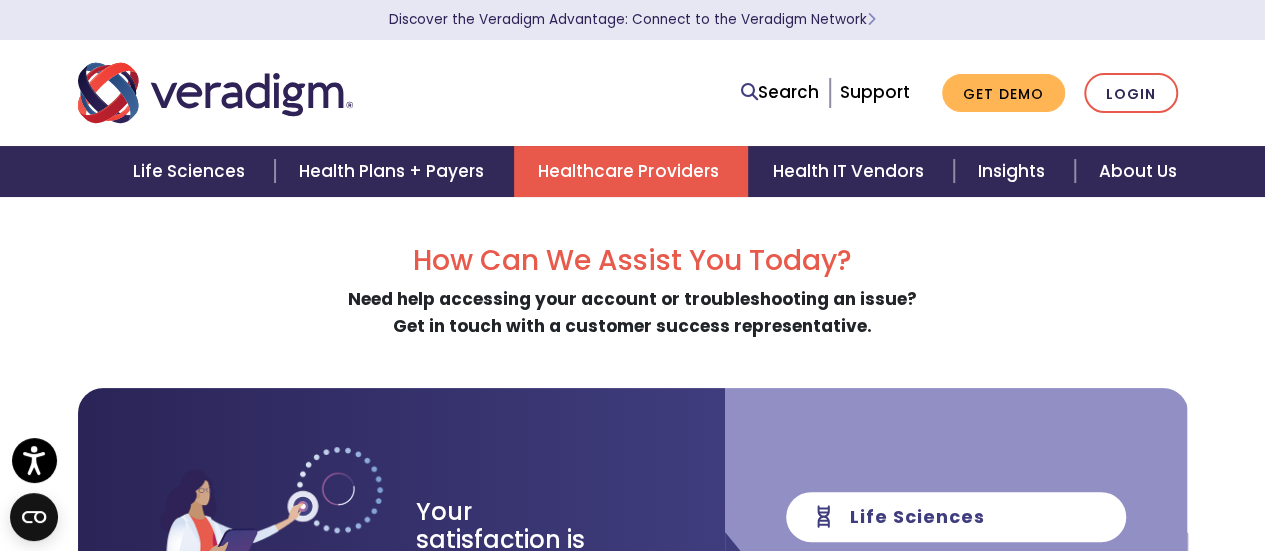 click on "Healthcare Providers" at bounding box center (631, 171) 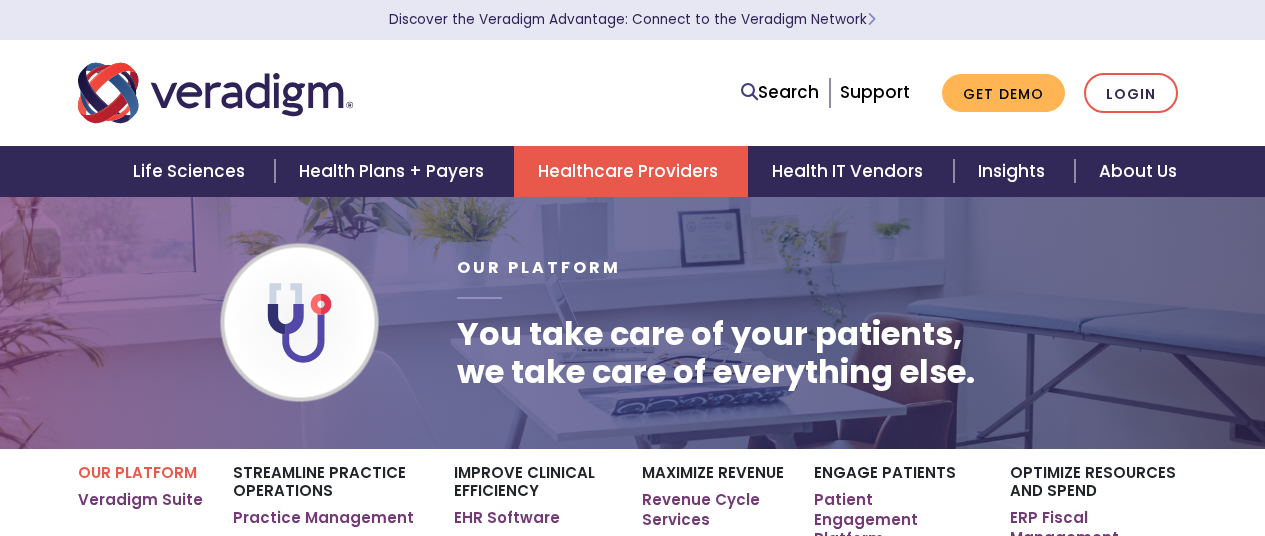 scroll, scrollTop: 0, scrollLeft: 0, axis: both 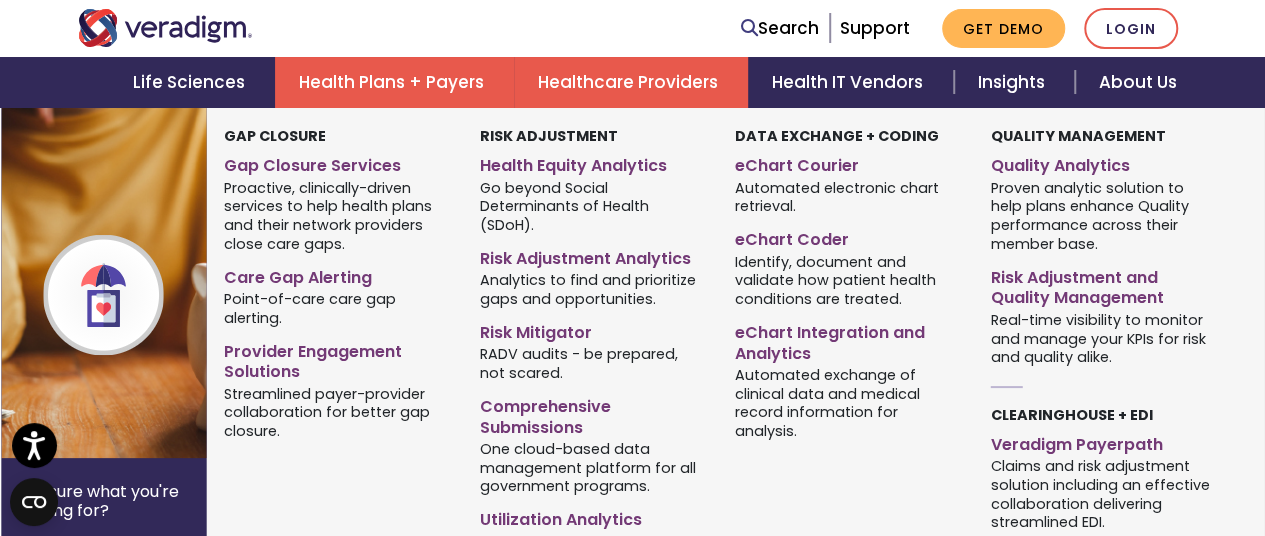 click on "Health Plans + Payers" at bounding box center (394, 82) 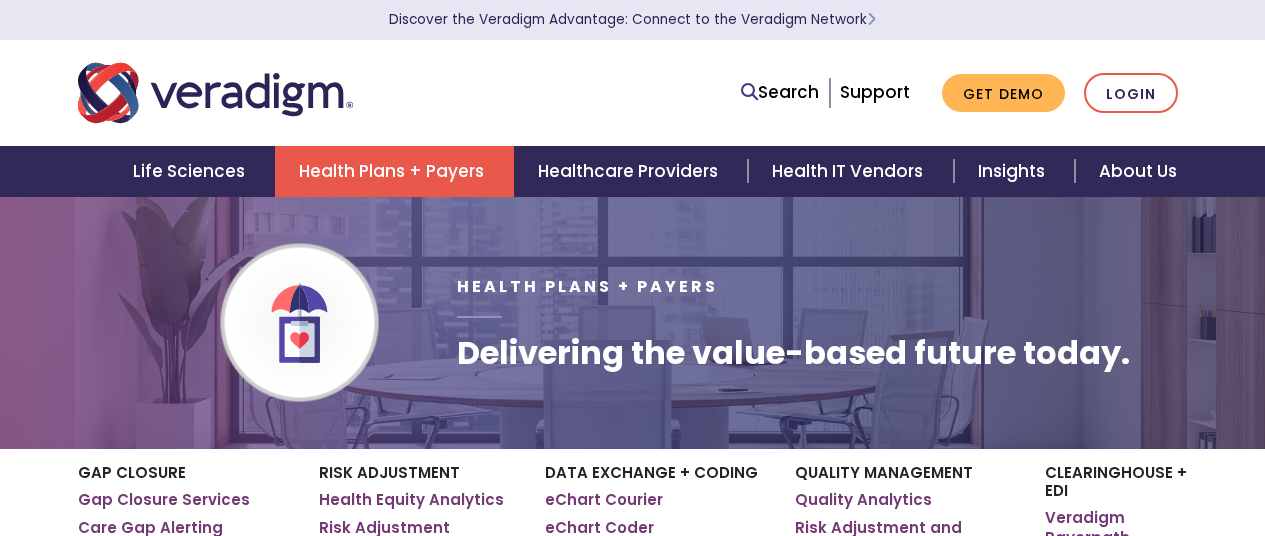 scroll, scrollTop: 0, scrollLeft: 0, axis: both 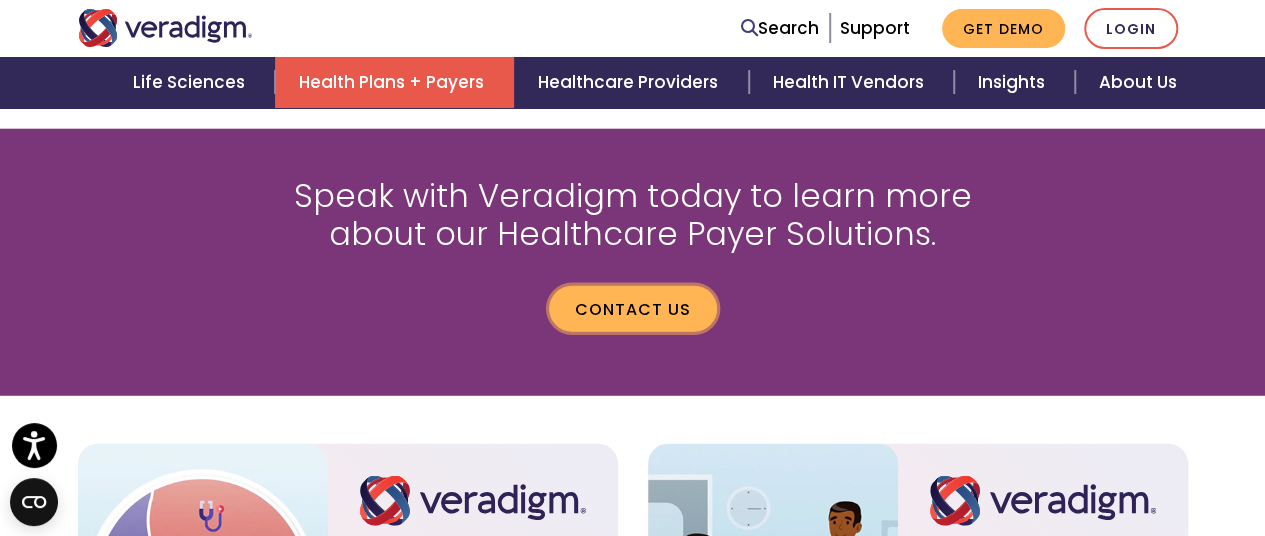 click on "Contact us" at bounding box center [633, 309] 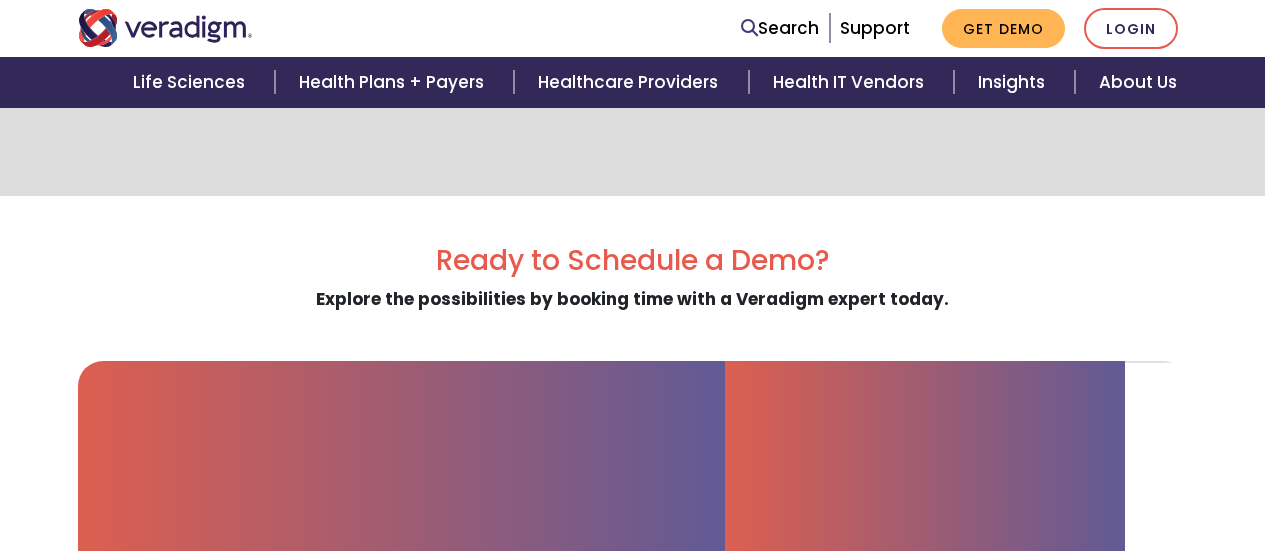 scroll, scrollTop: 209, scrollLeft: 0, axis: vertical 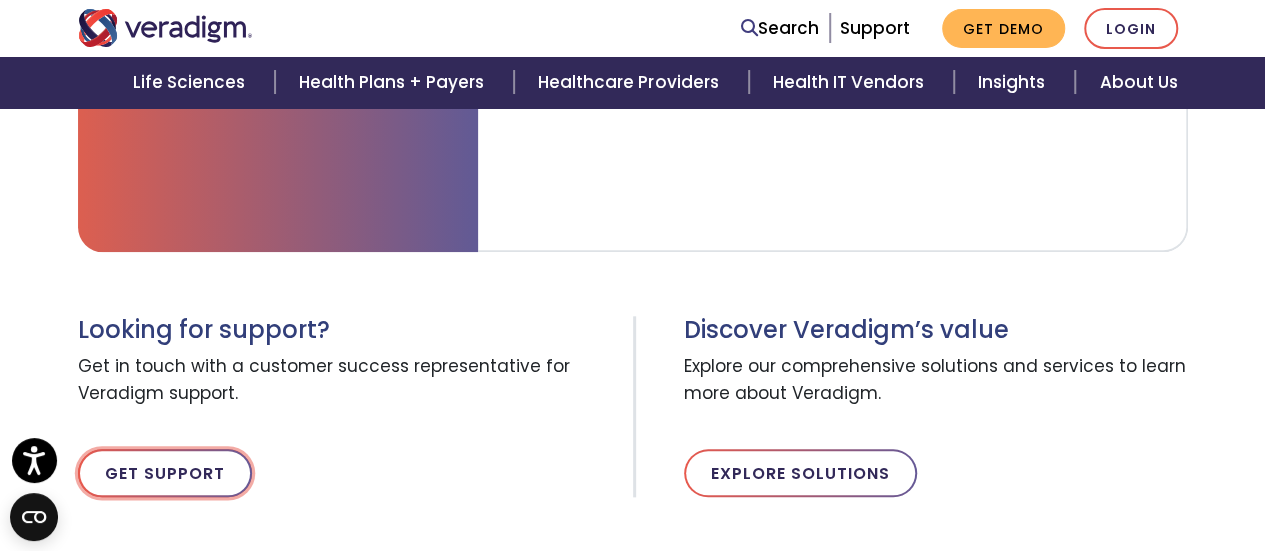 click on "Get Support" at bounding box center (165, 473) 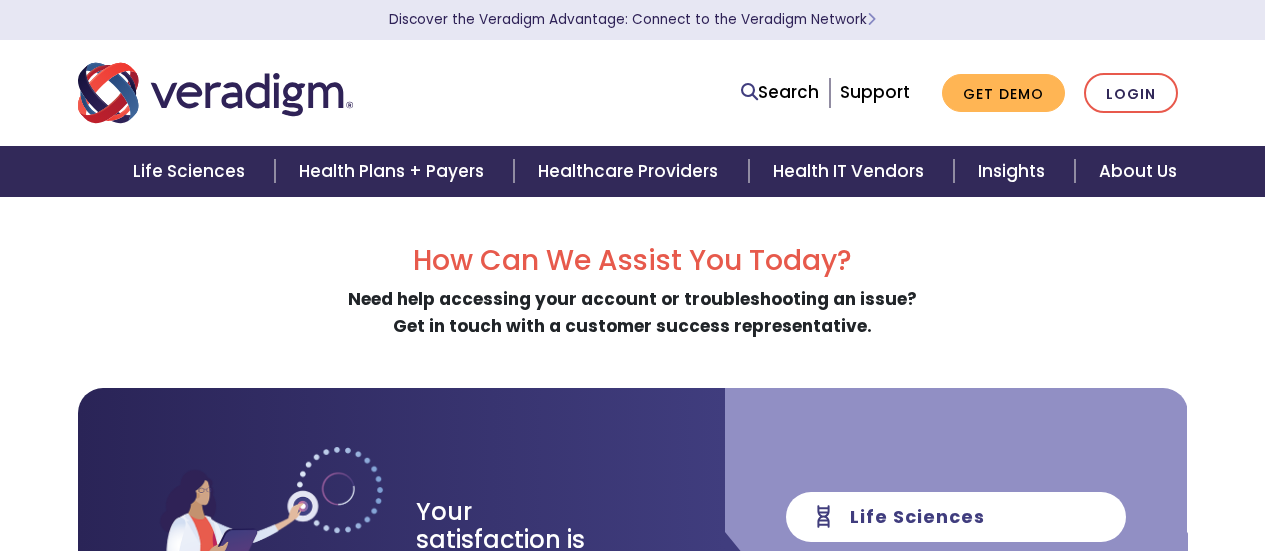 scroll, scrollTop: 0, scrollLeft: 0, axis: both 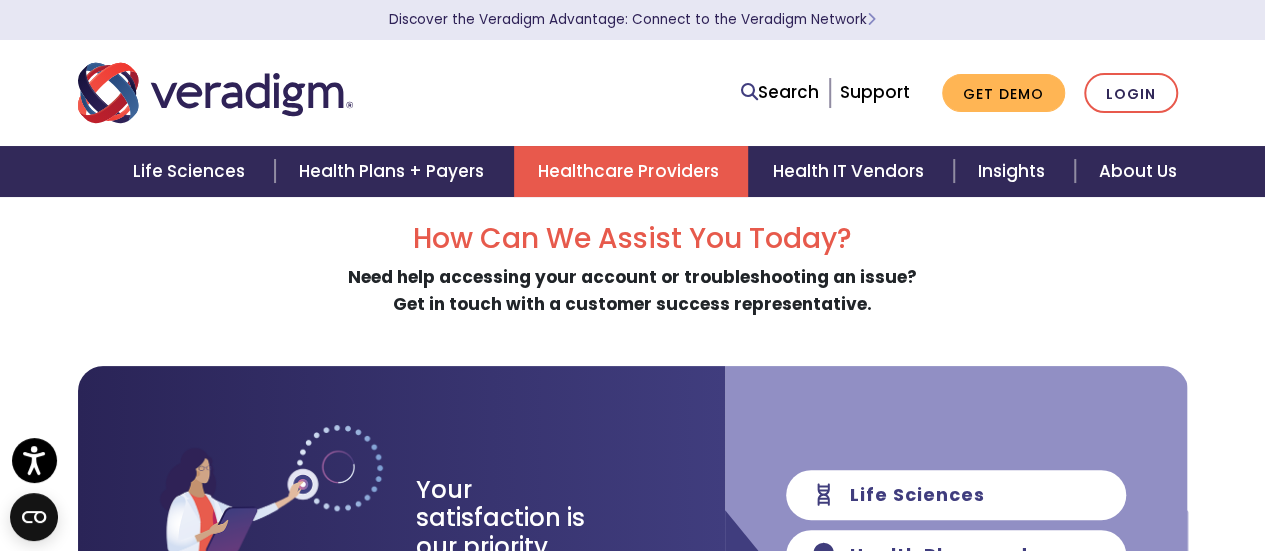 click on "Healthcare Providers" at bounding box center [631, 171] 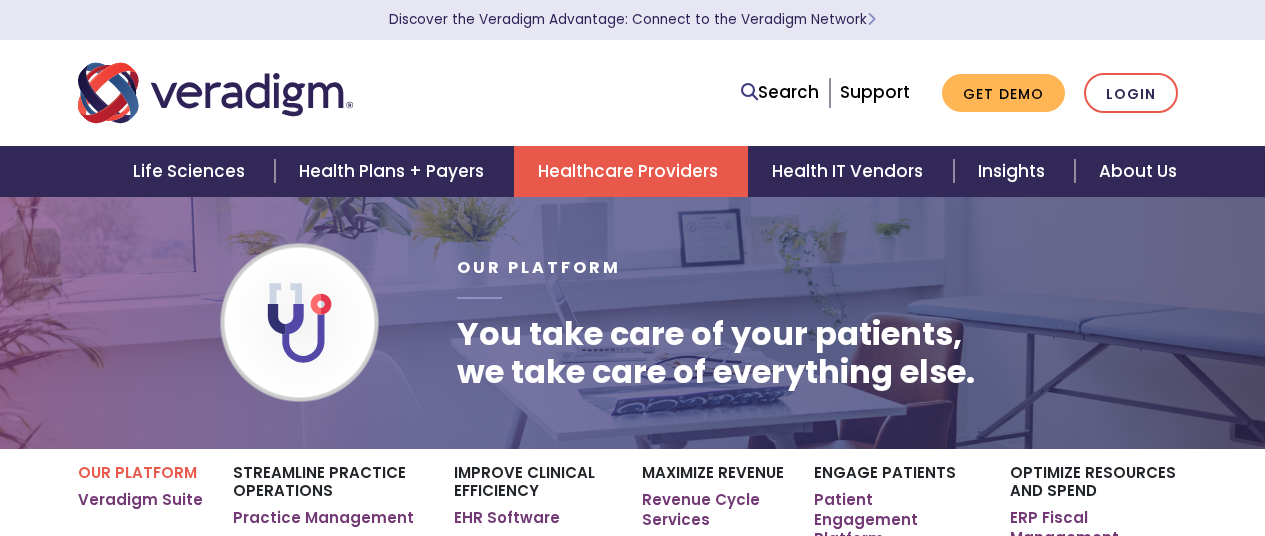 scroll, scrollTop: 0, scrollLeft: 0, axis: both 